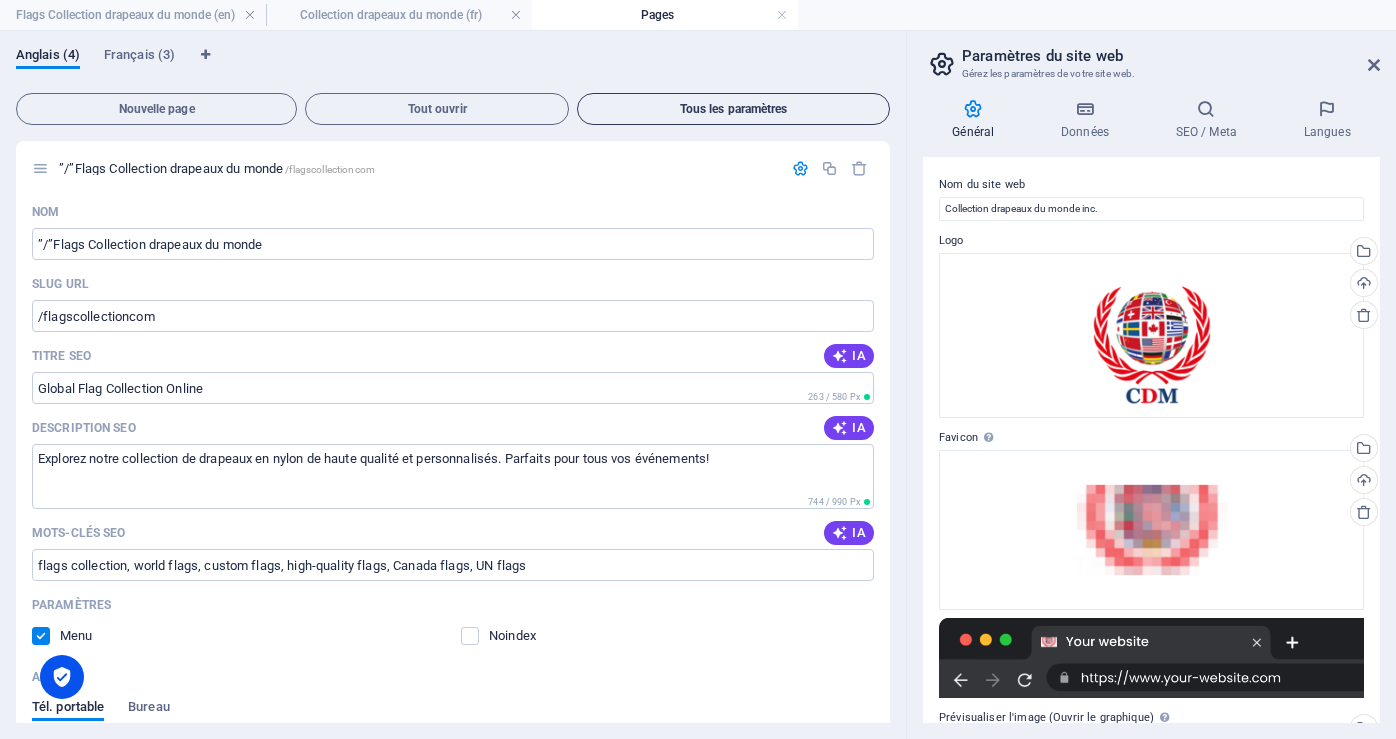 scroll, scrollTop: 0, scrollLeft: 0, axis: both 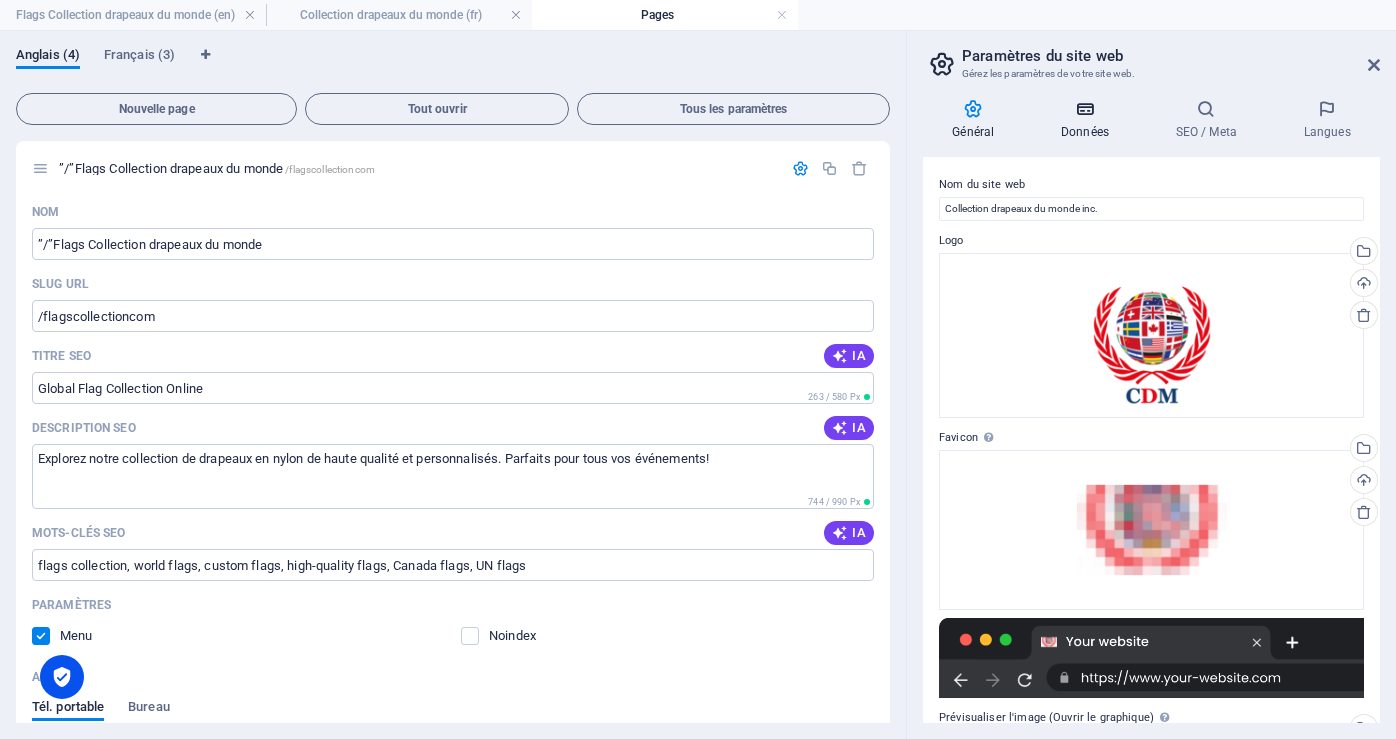 click at bounding box center [1085, 109] 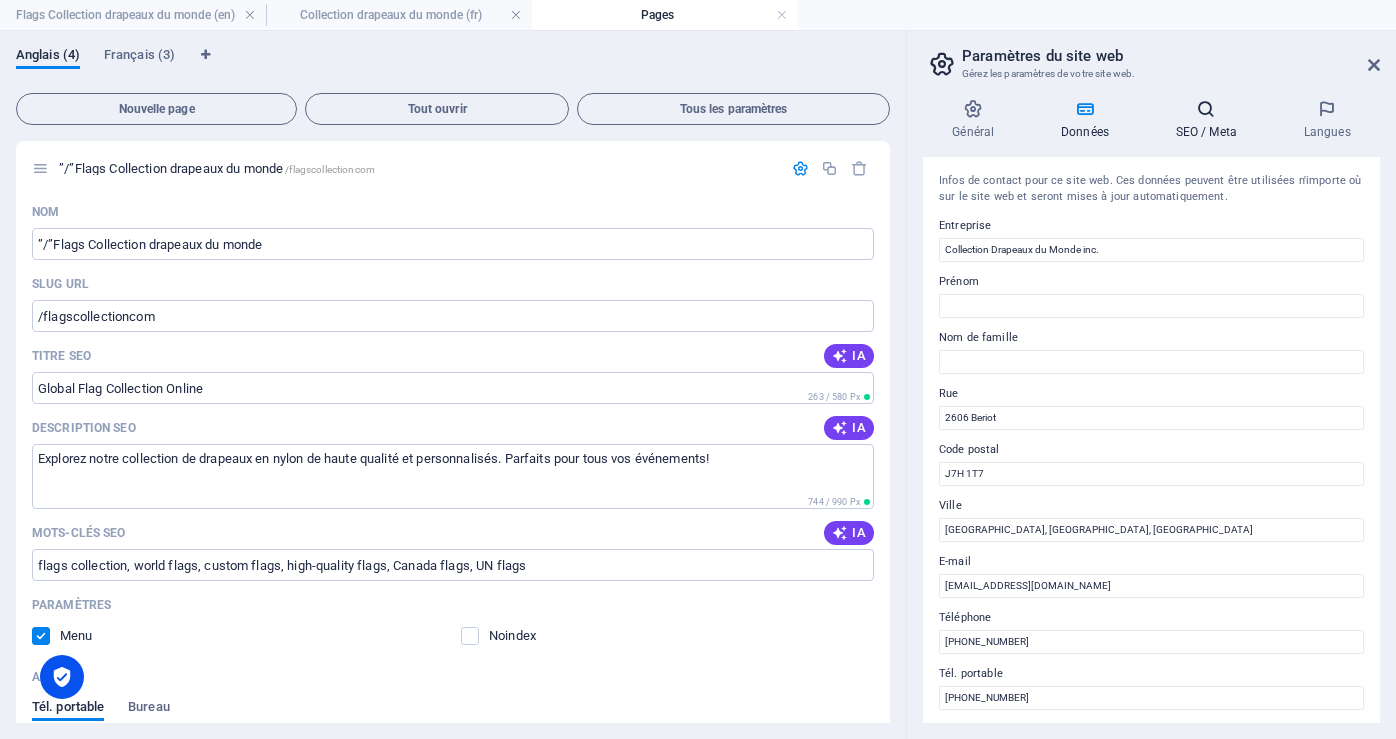 click on "SEO / Meta" at bounding box center [1210, 120] 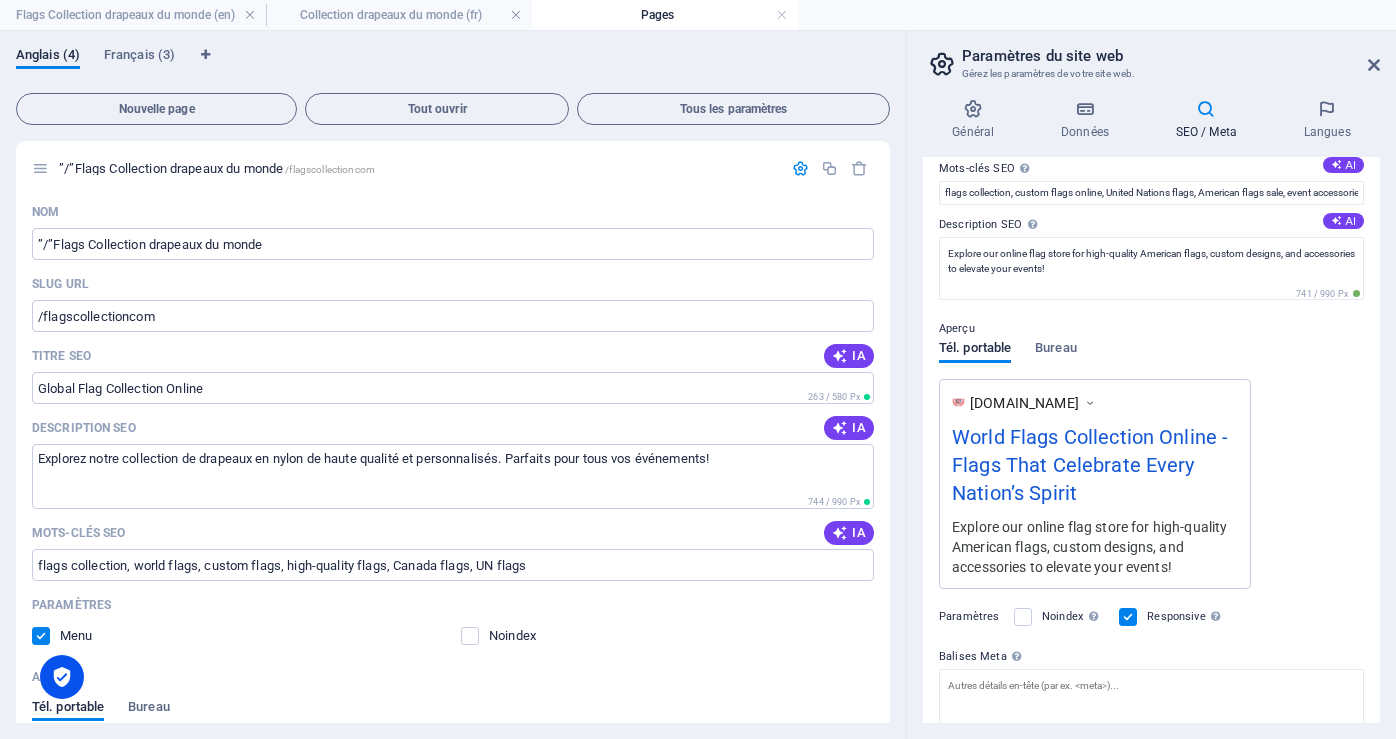 scroll, scrollTop: 266, scrollLeft: 0, axis: vertical 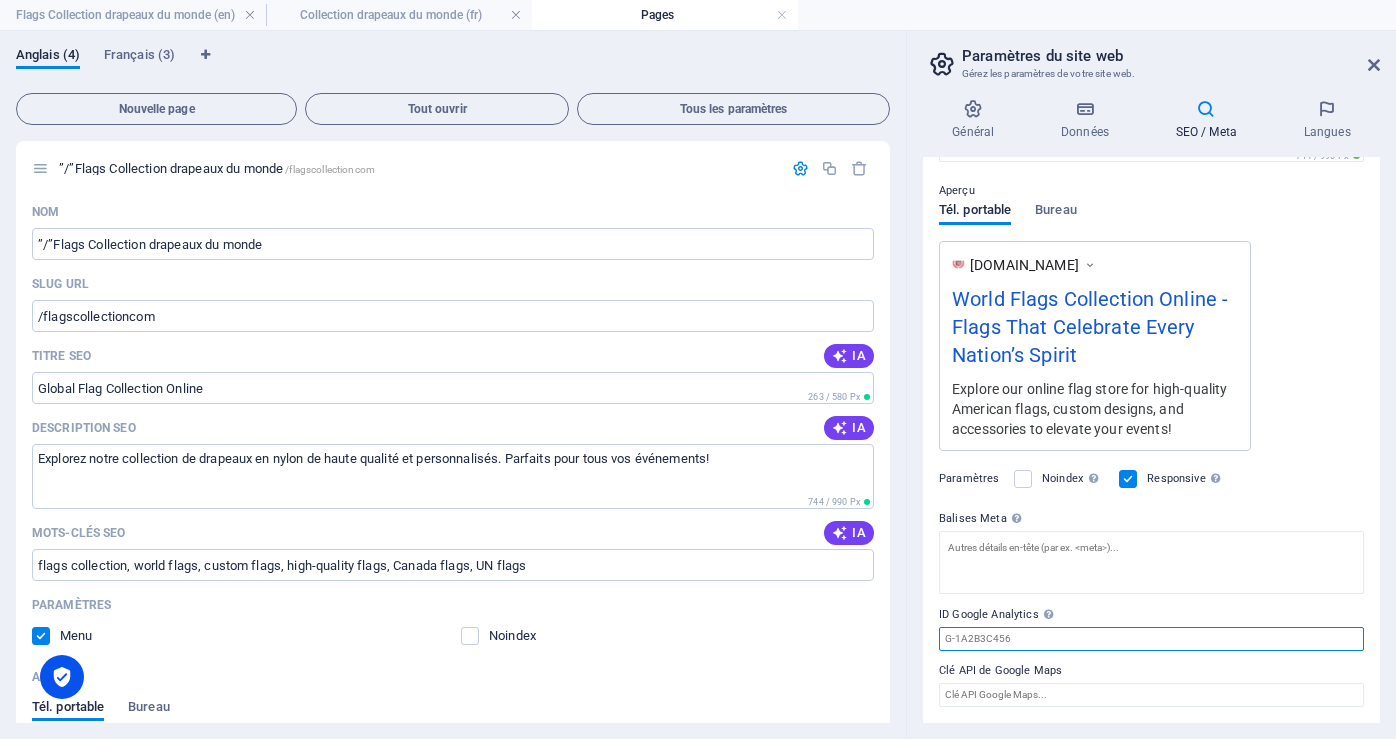 click on "ID Google Analytics Veuillez ajouter uniquement l'ID Google Analytics. Nous inclurons automatiquement l'ID dans le snippet de suivi. L'ID Google Analytics a le format suivant : G-1A2B3C456" at bounding box center (1151, 639) 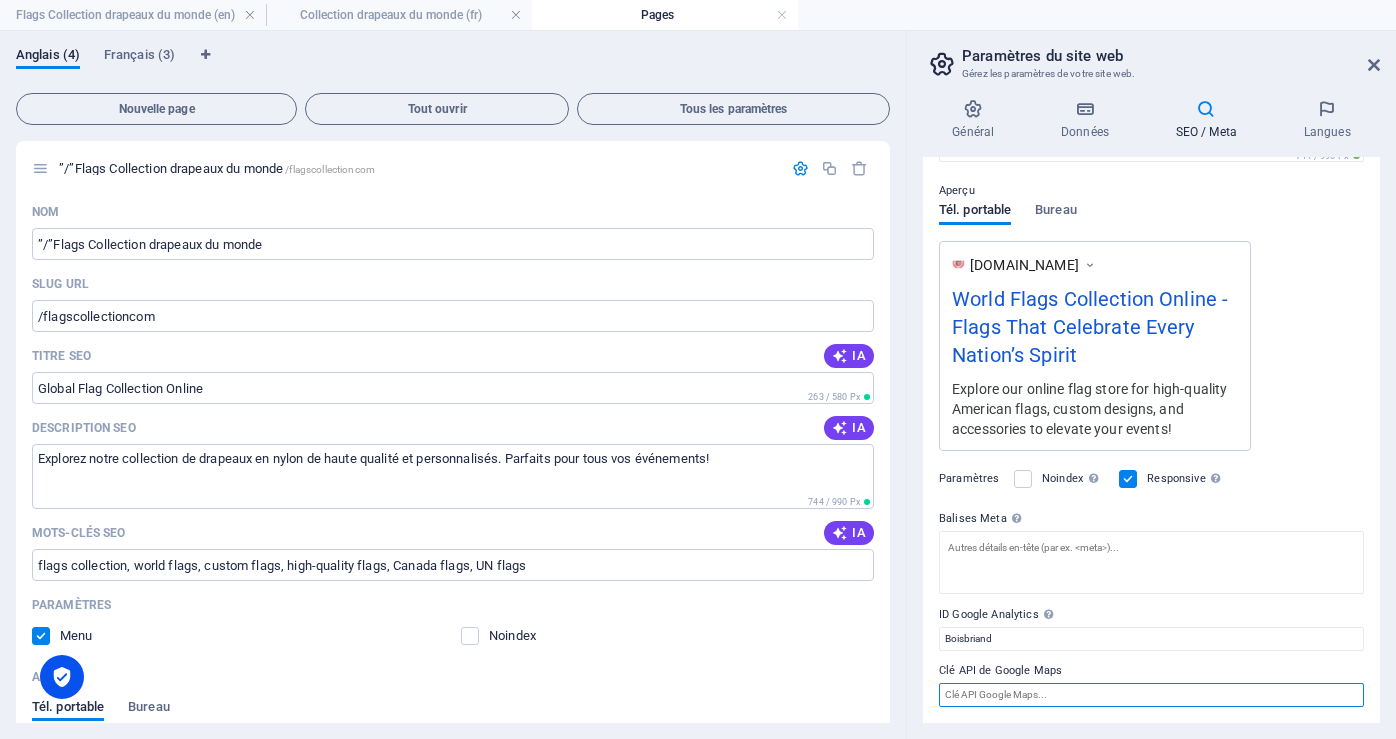click on "Clé API de Google Maps" at bounding box center [1151, 695] 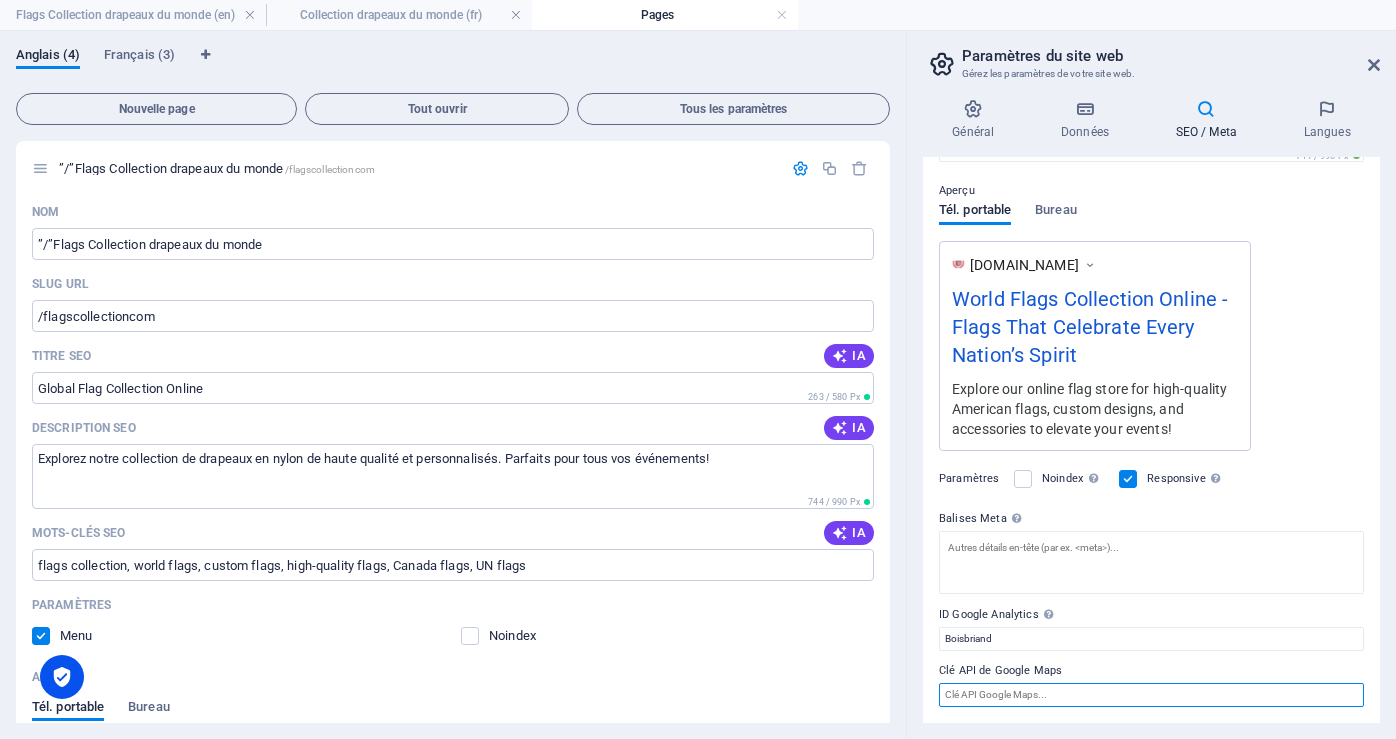 type on "e-commerce, online store, fashion, clothing, styling, online shop, shopping, [DOMAIN_NAME], [GEOGRAPHIC_DATA]" 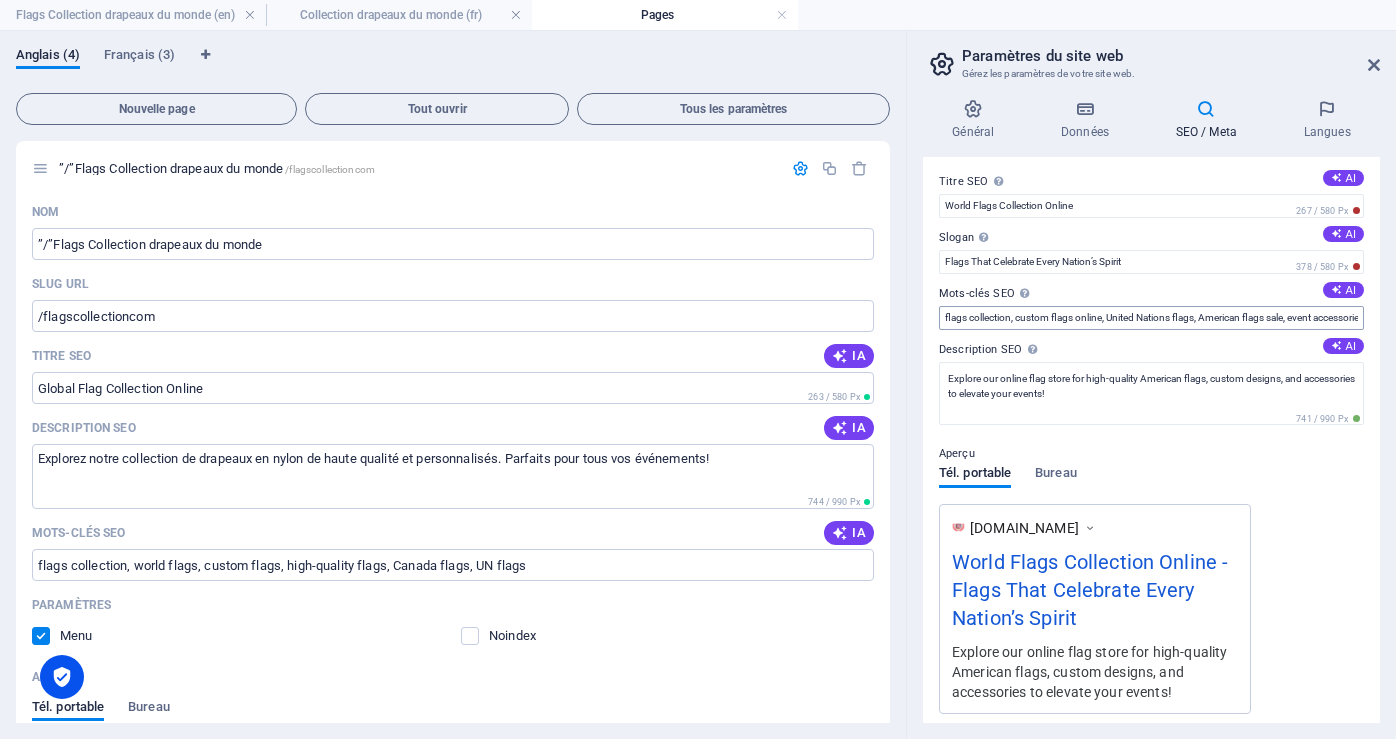 scroll, scrollTop: 0, scrollLeft: 0, axis: both 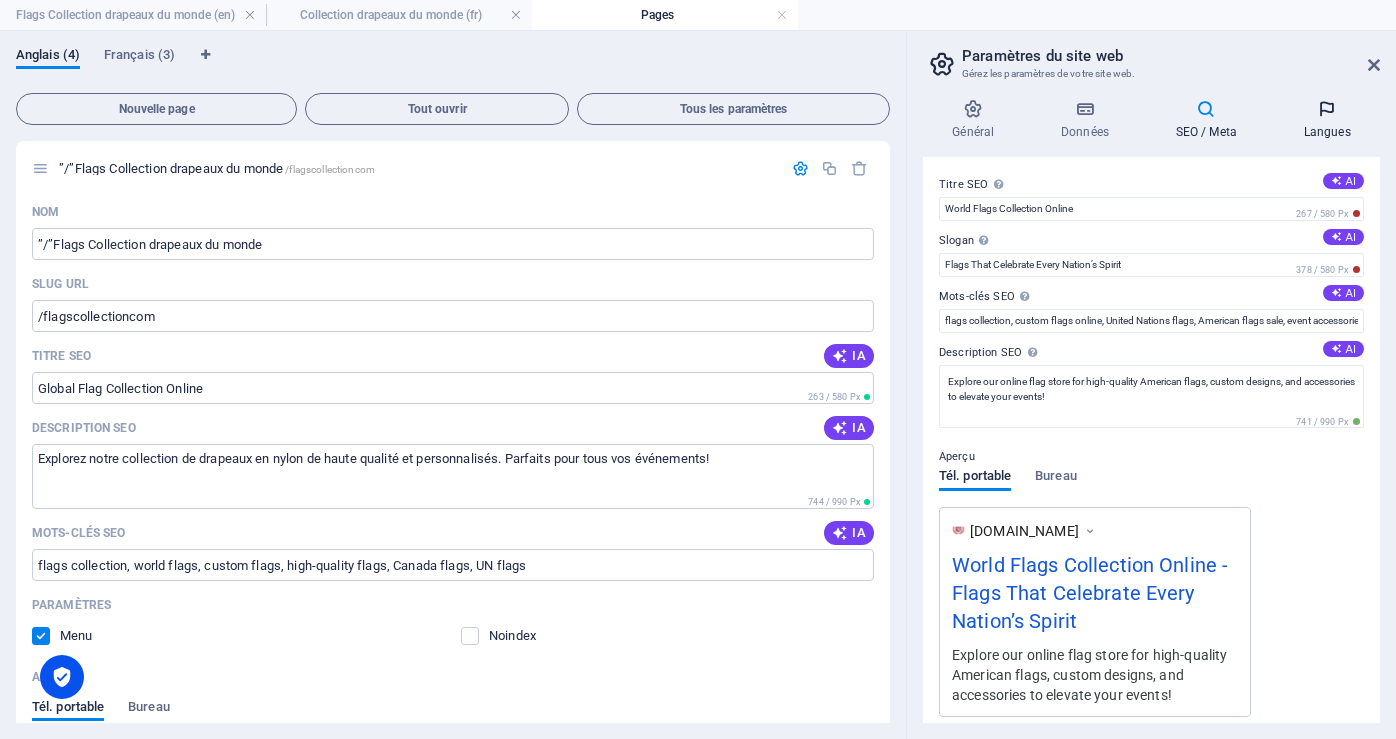 click on "Langues" at bounding box center (1327, 120) 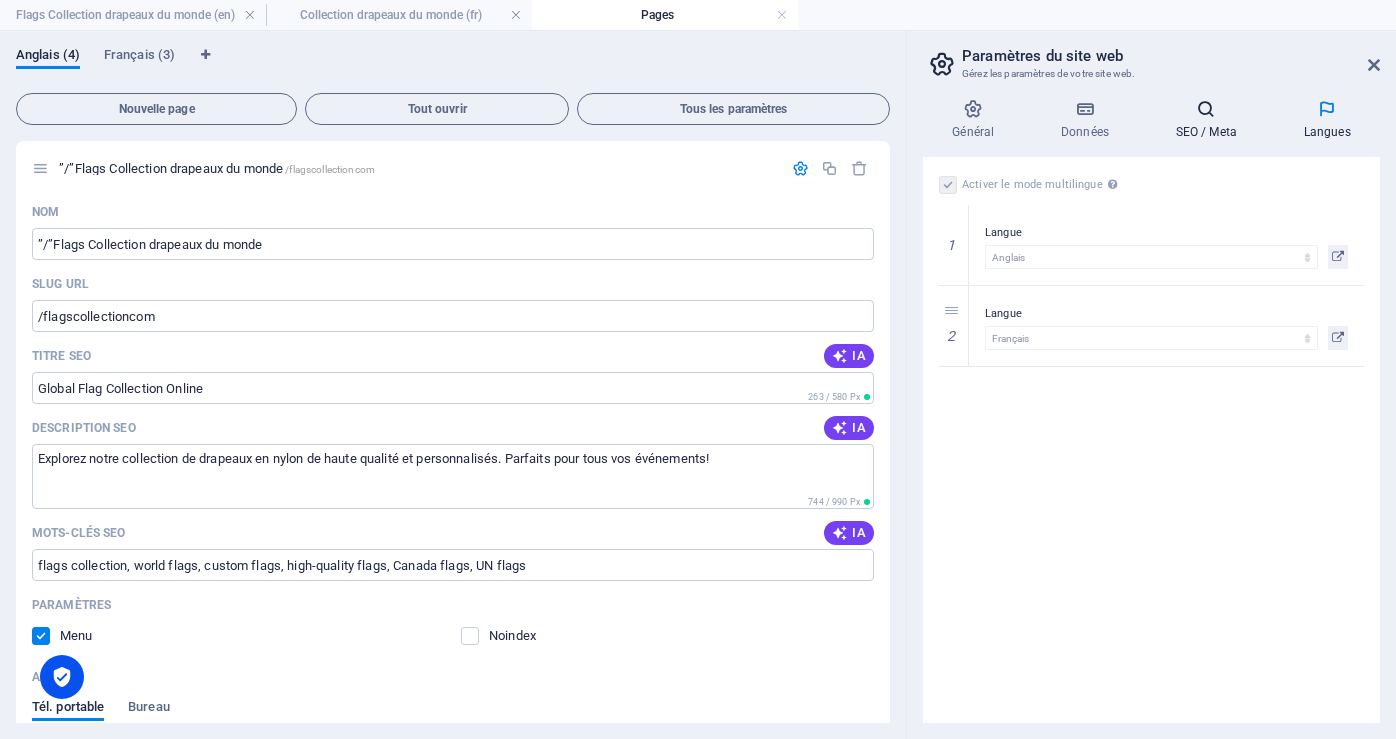 click on "SEO / Meta" at bounding box center [1210, 120] 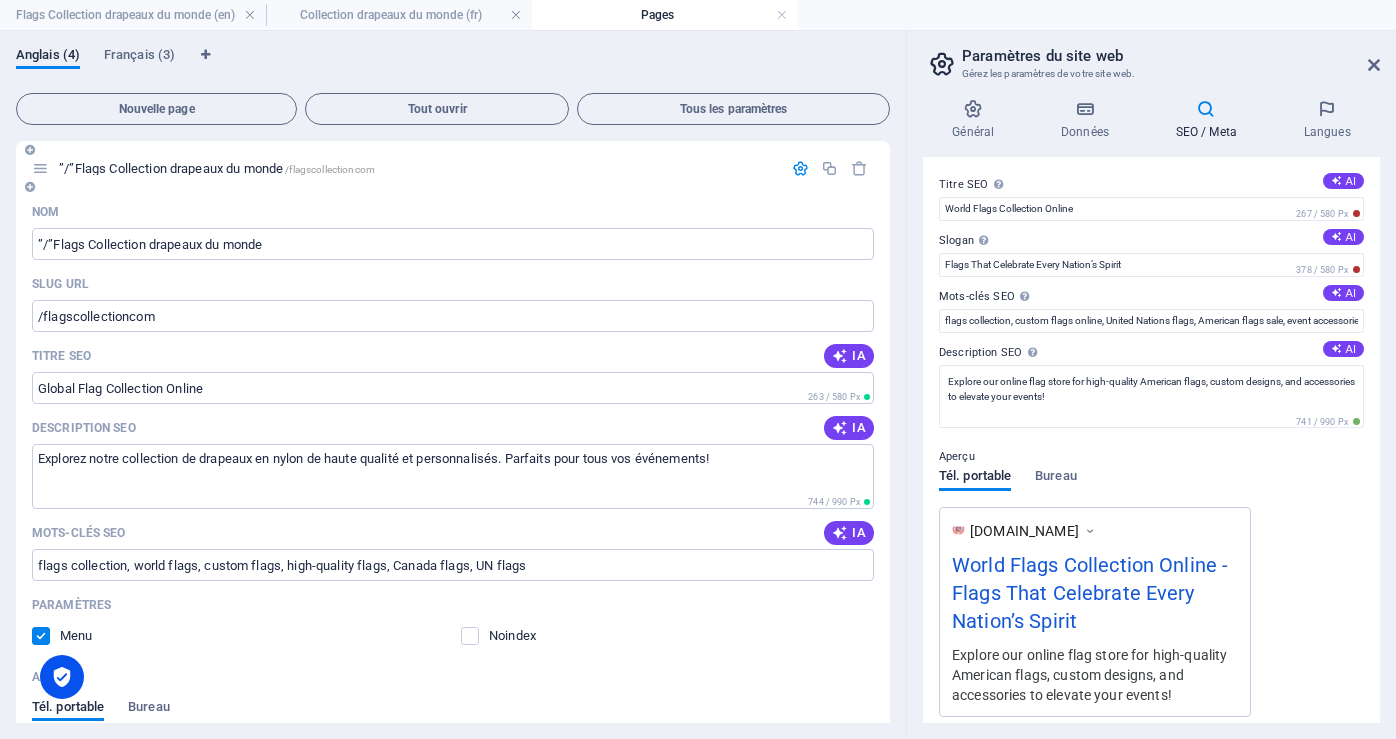 click at bounding box center [800, 168] 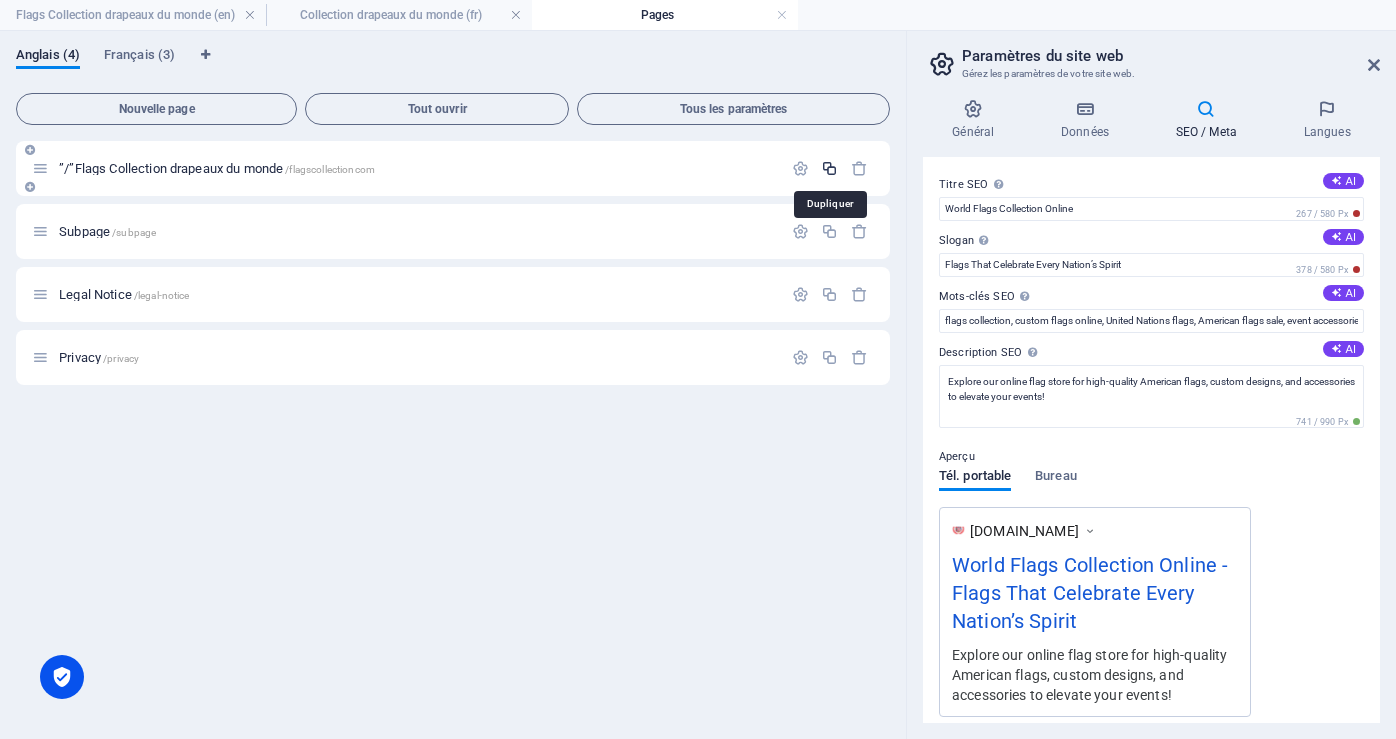 click at bounding box center [829, 168] 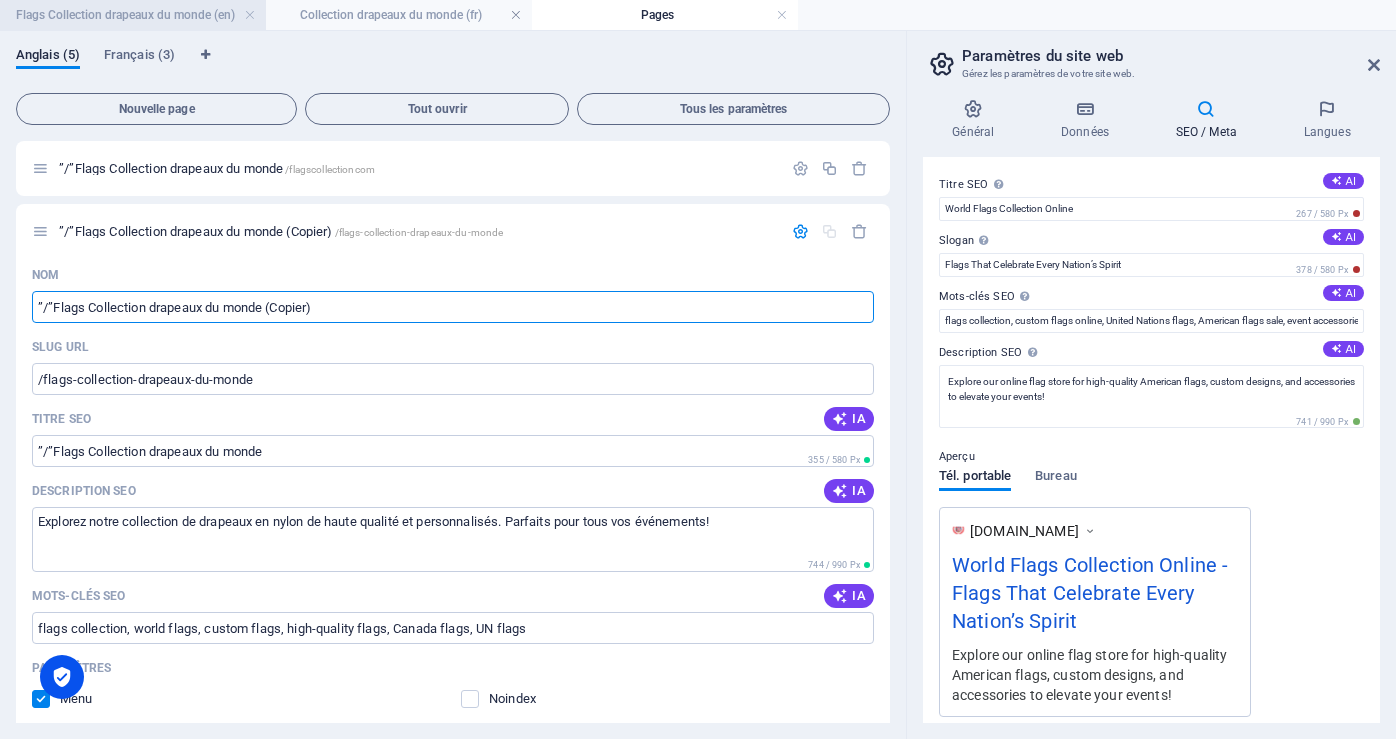 click on "Flags Collection drapeaux du monde (en)" at bounding box center [133, 15] 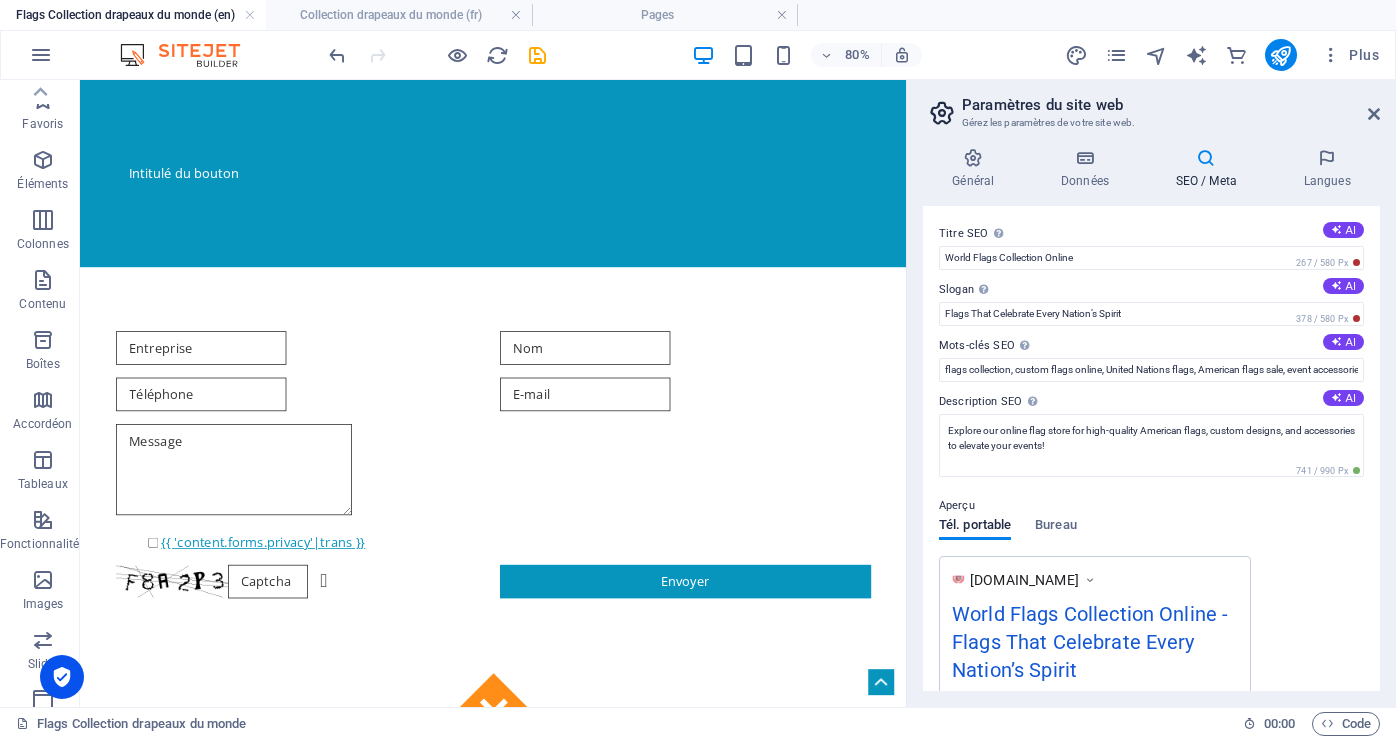 scroll, scrollTop: 333, scrollLeft: 0, axis: vertical 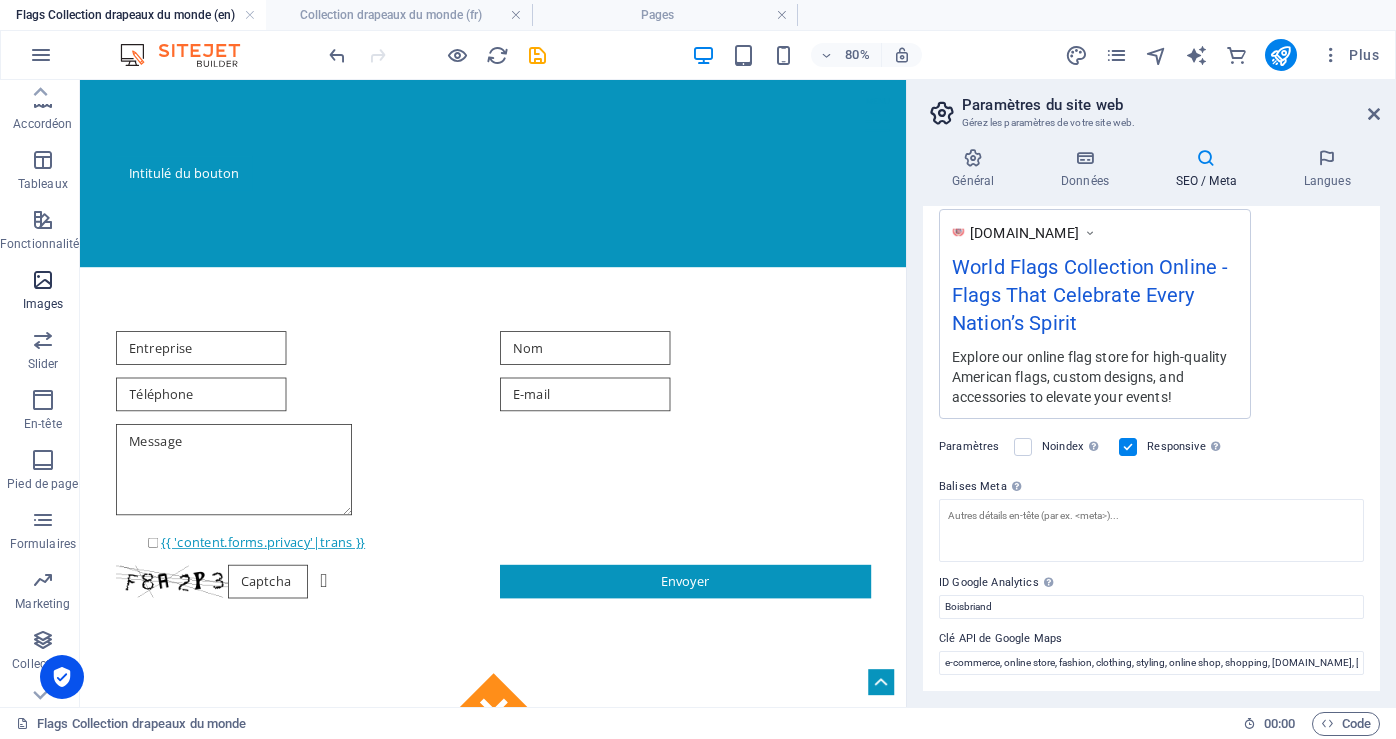 click on "Images" at bounding box center (43, 304) 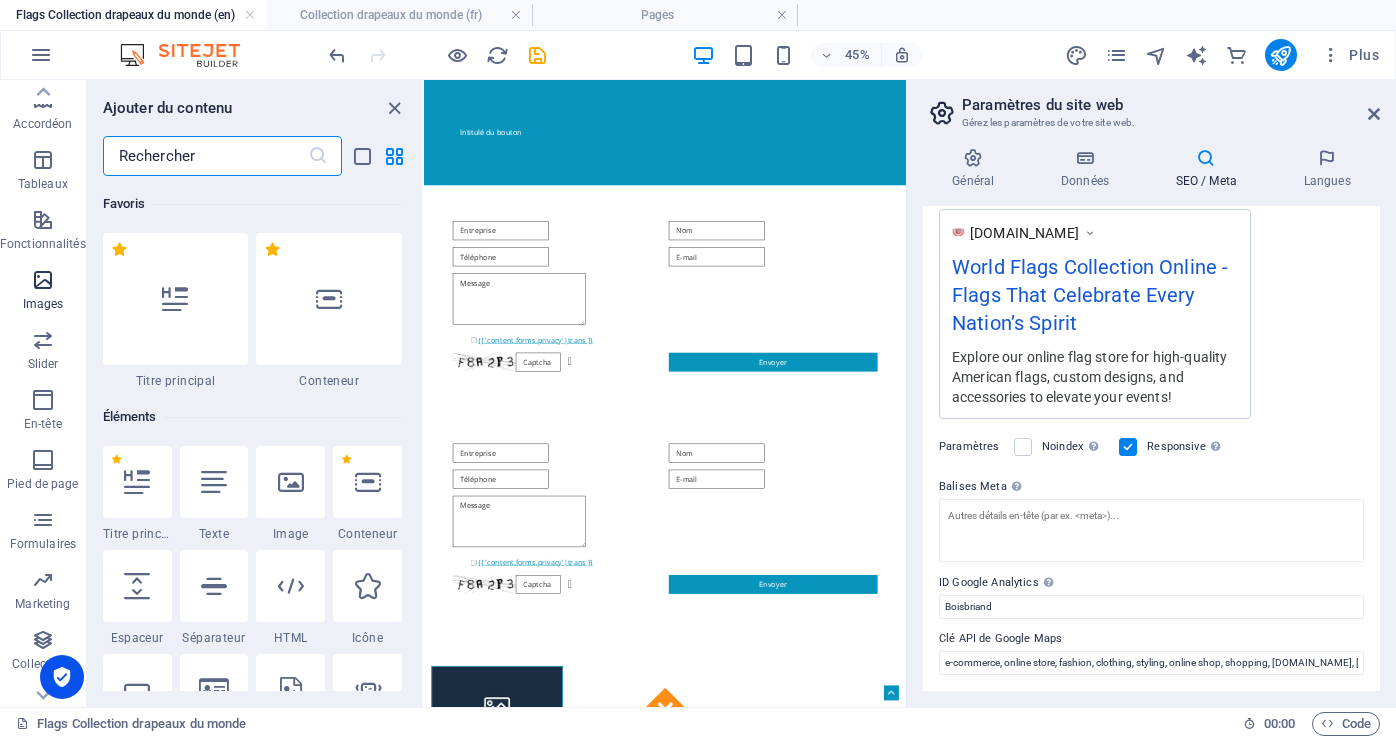 scroll, scrollTop: 9976, scrollLeft: 0, axis: vertical 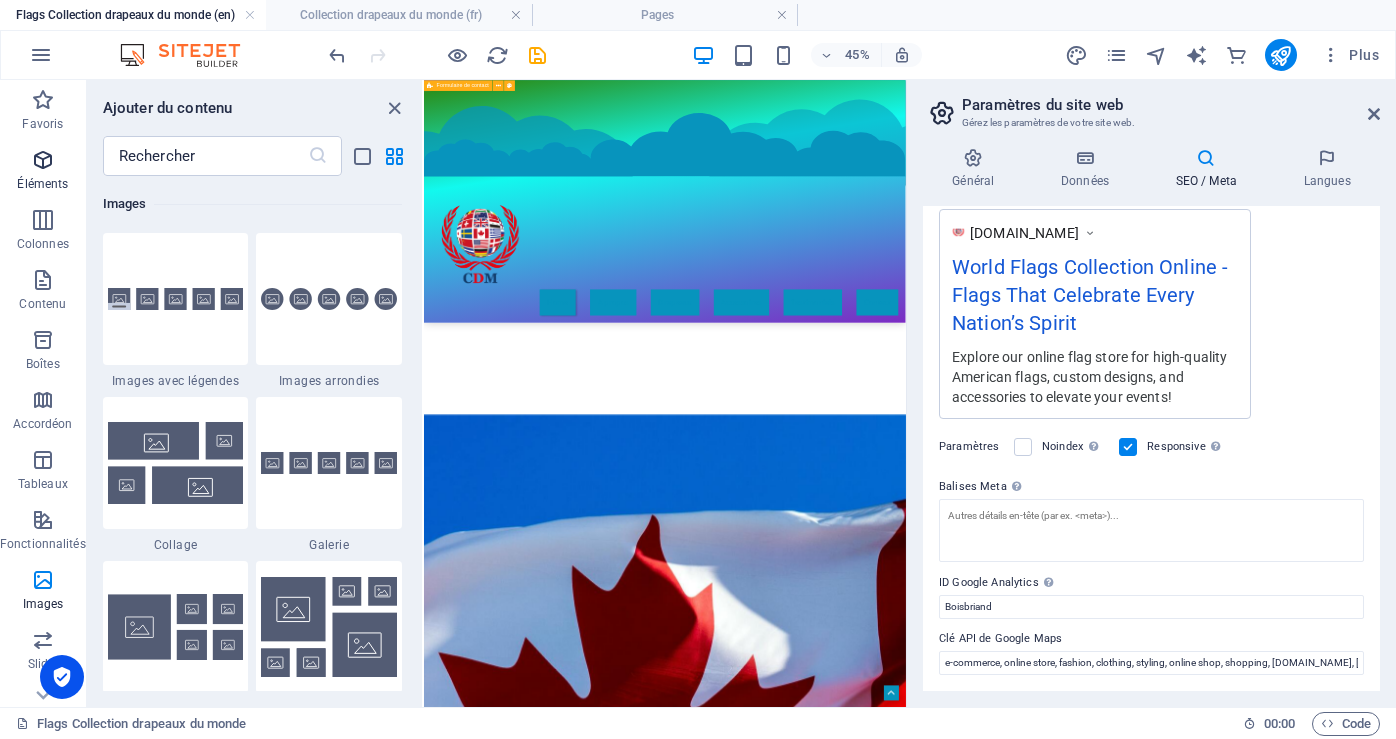 click at bounding box center [43, 160] 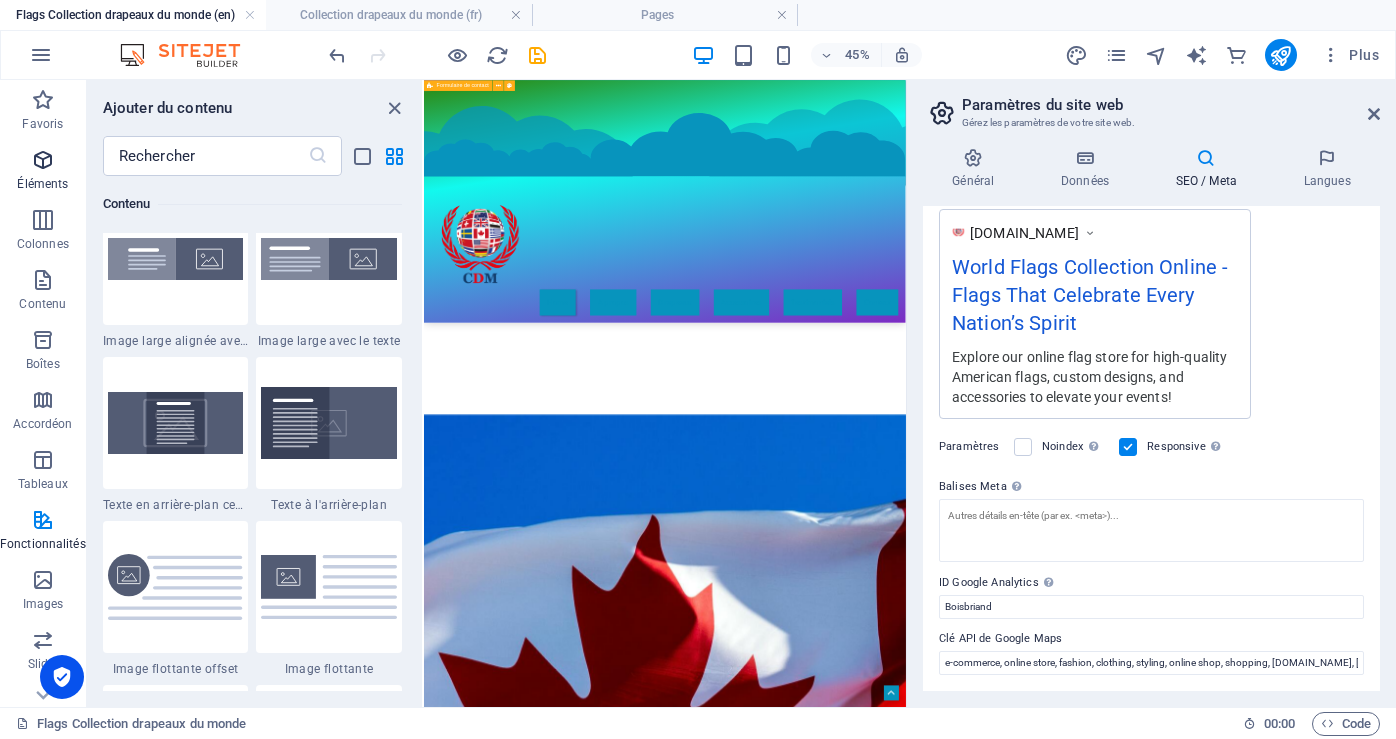 scroll, scrollTop: 213, scrollLeft: 0, axis: vertical 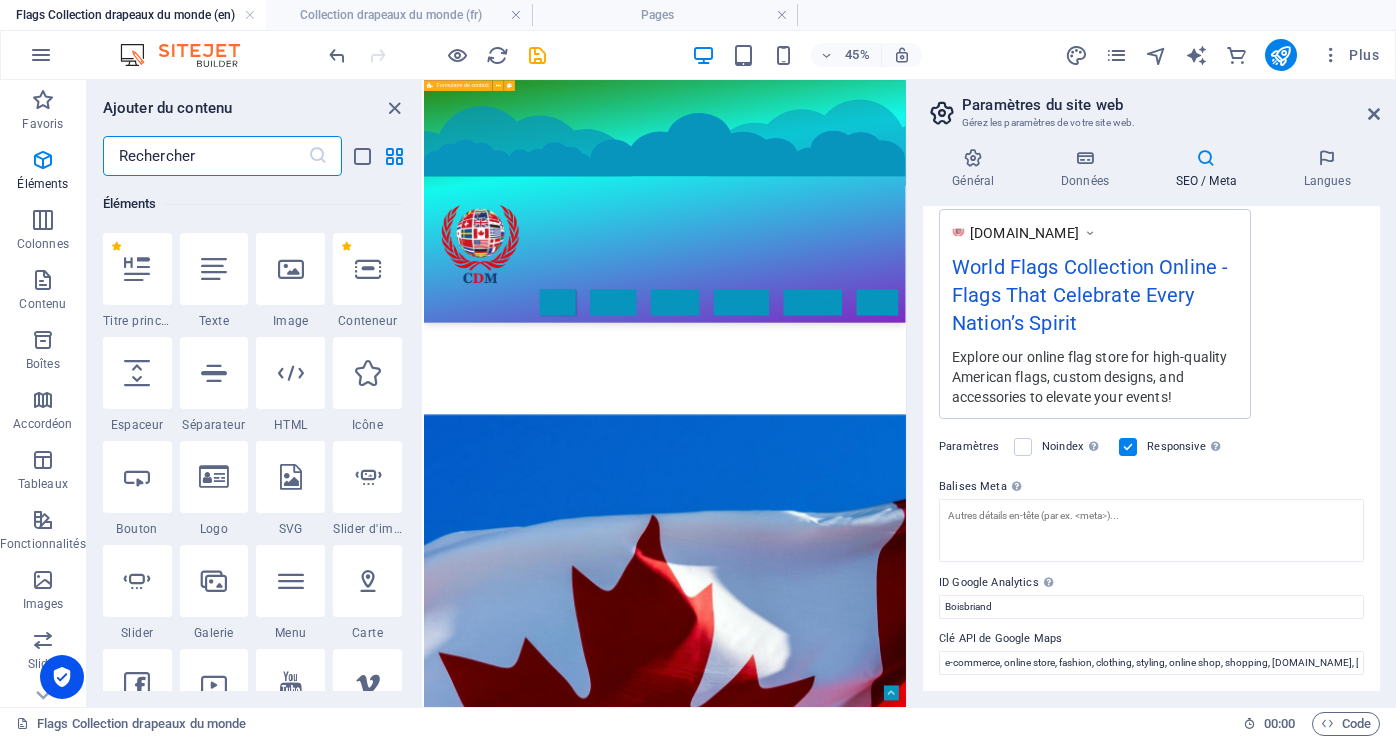 click at bounding box center (205, 156) 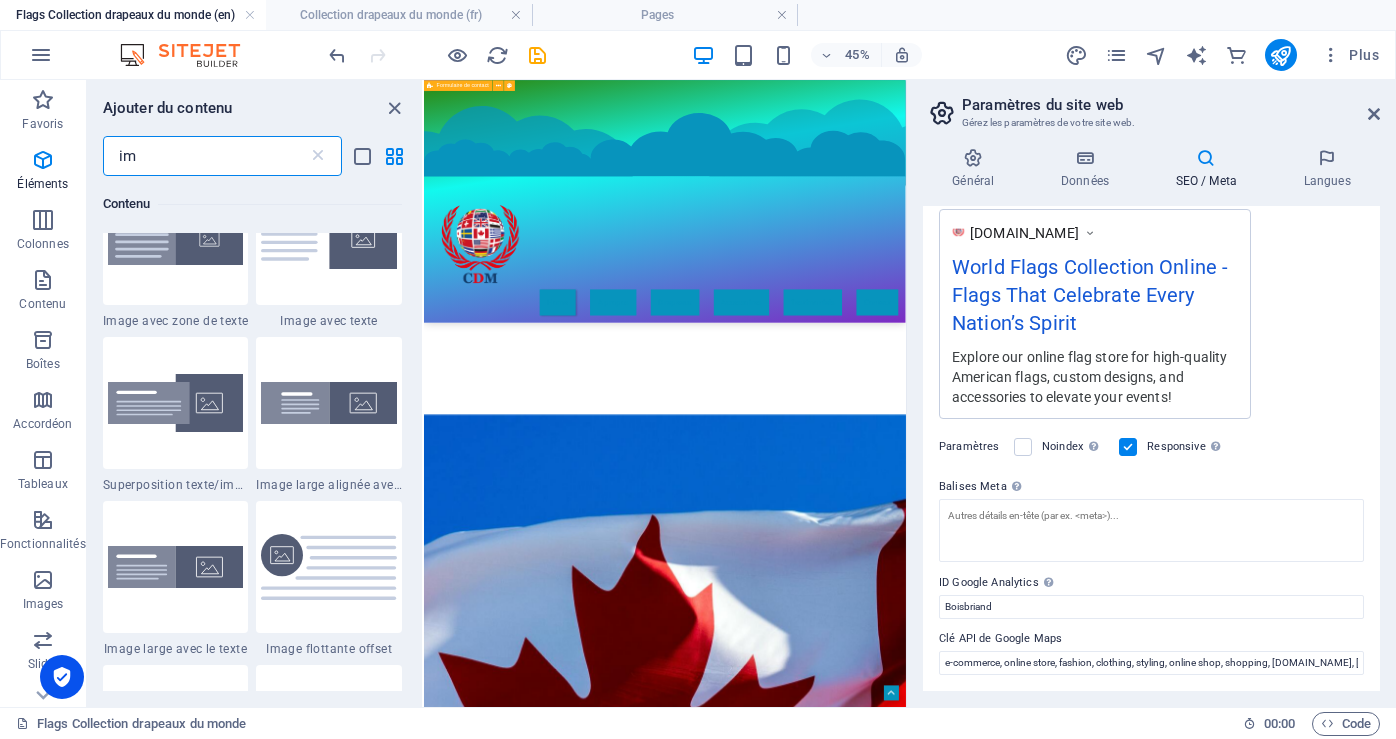 scroll, scrollTop: 0, scrollLeft: 0, axis: both 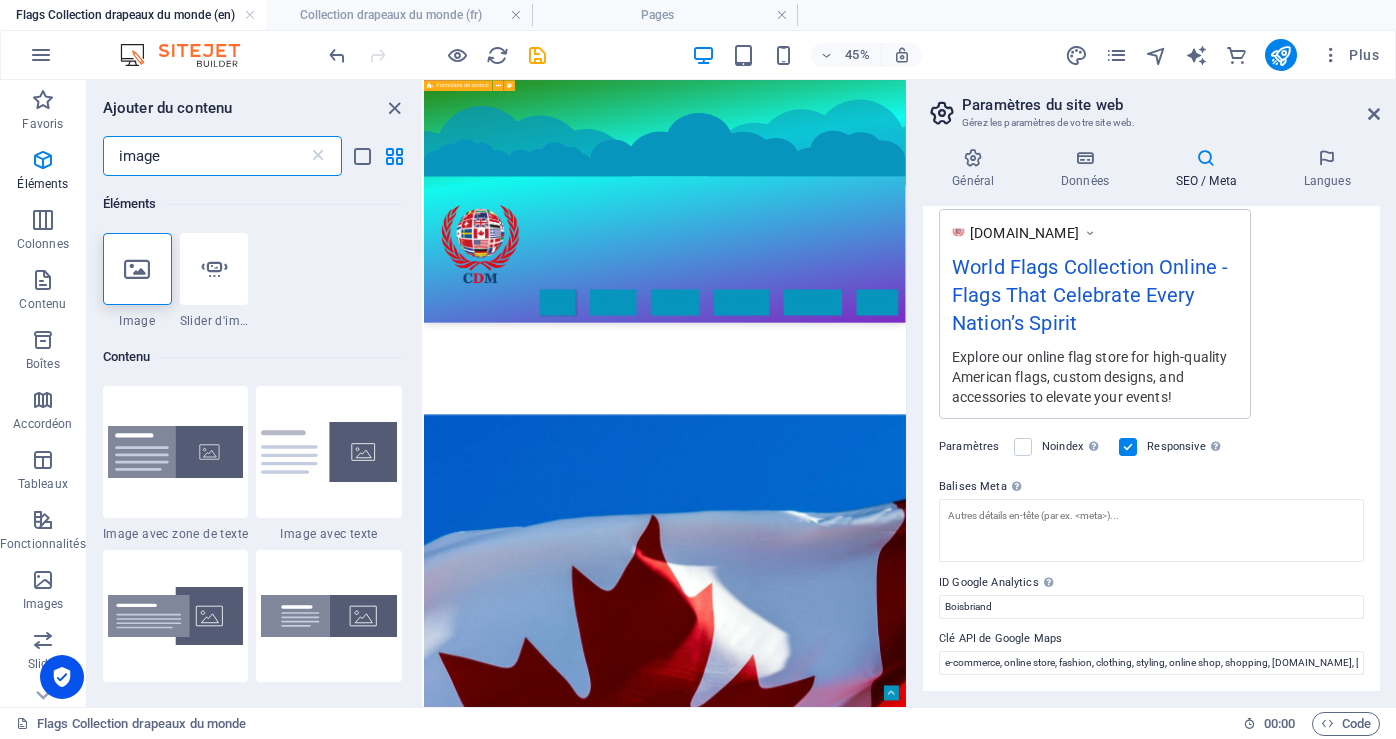 type on "image" 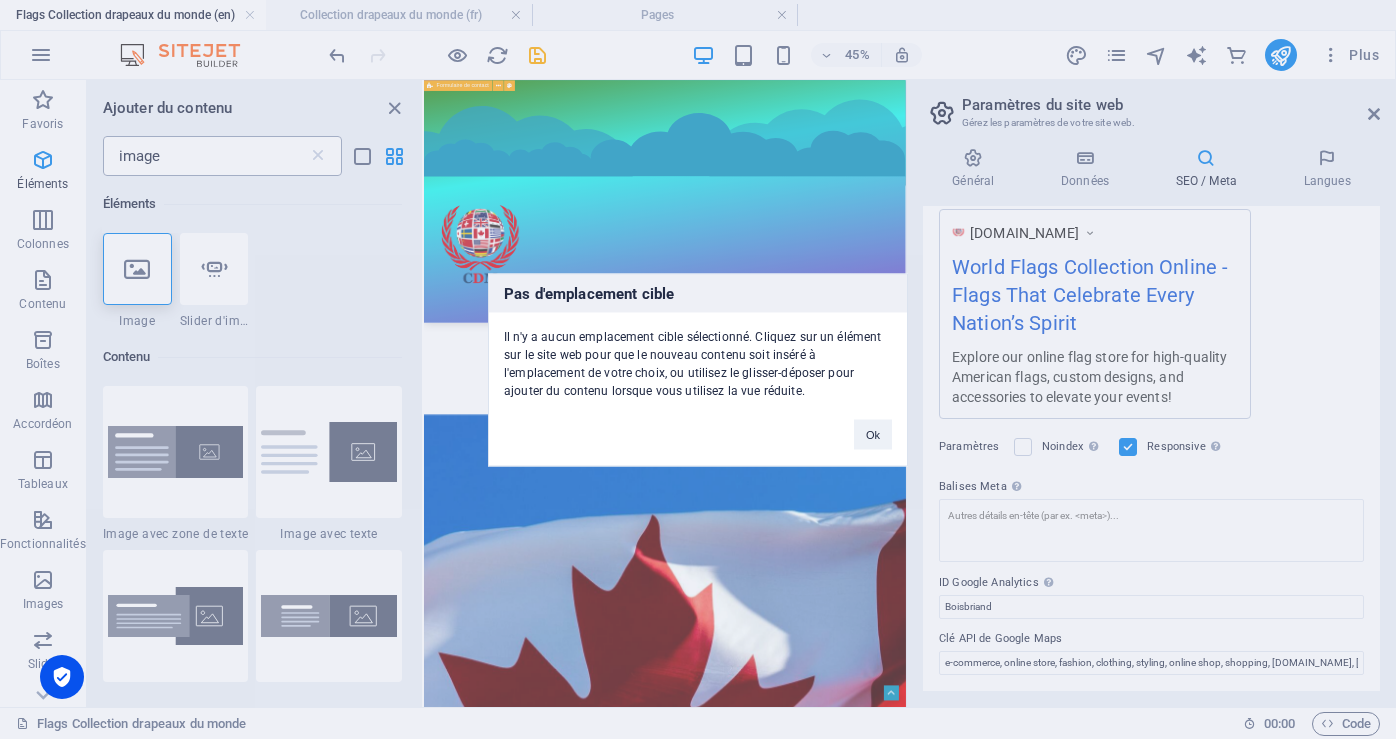 type 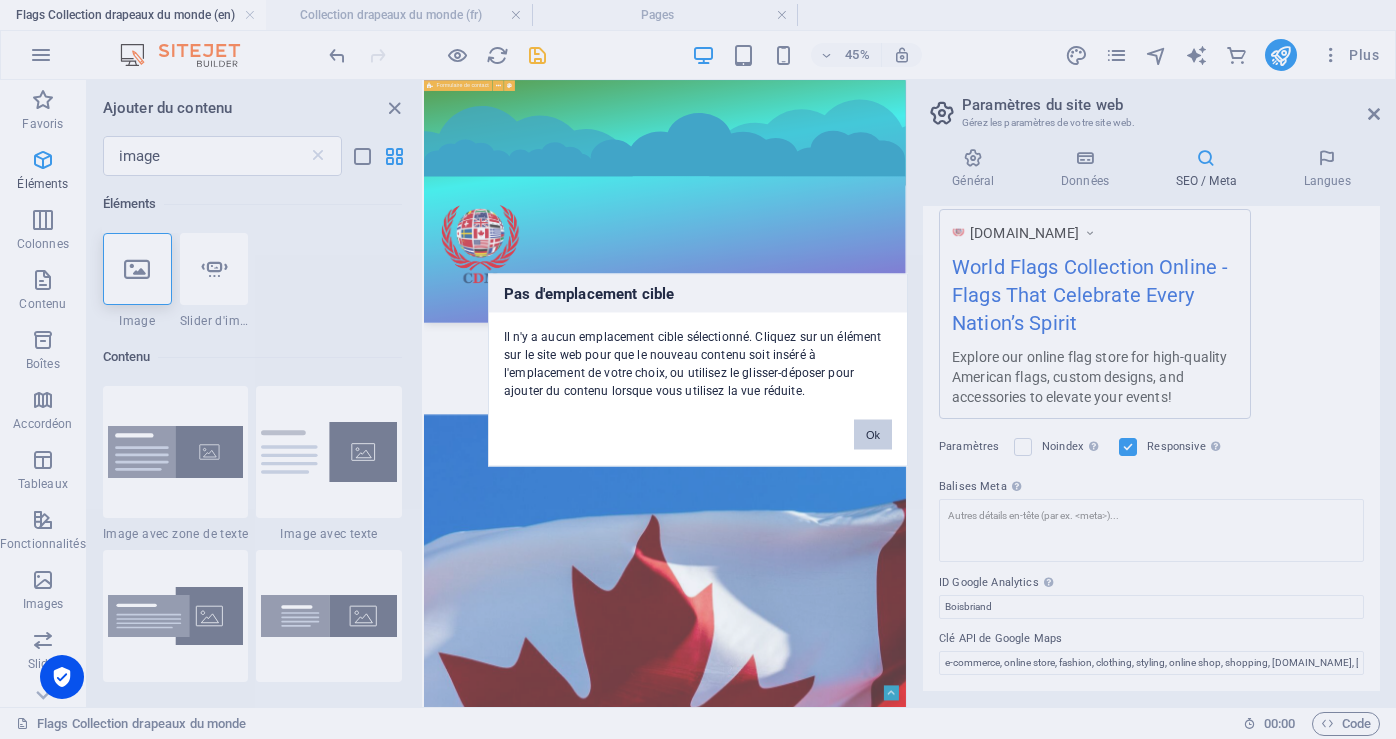 click on "Ok" at bounding box center (873, 434) 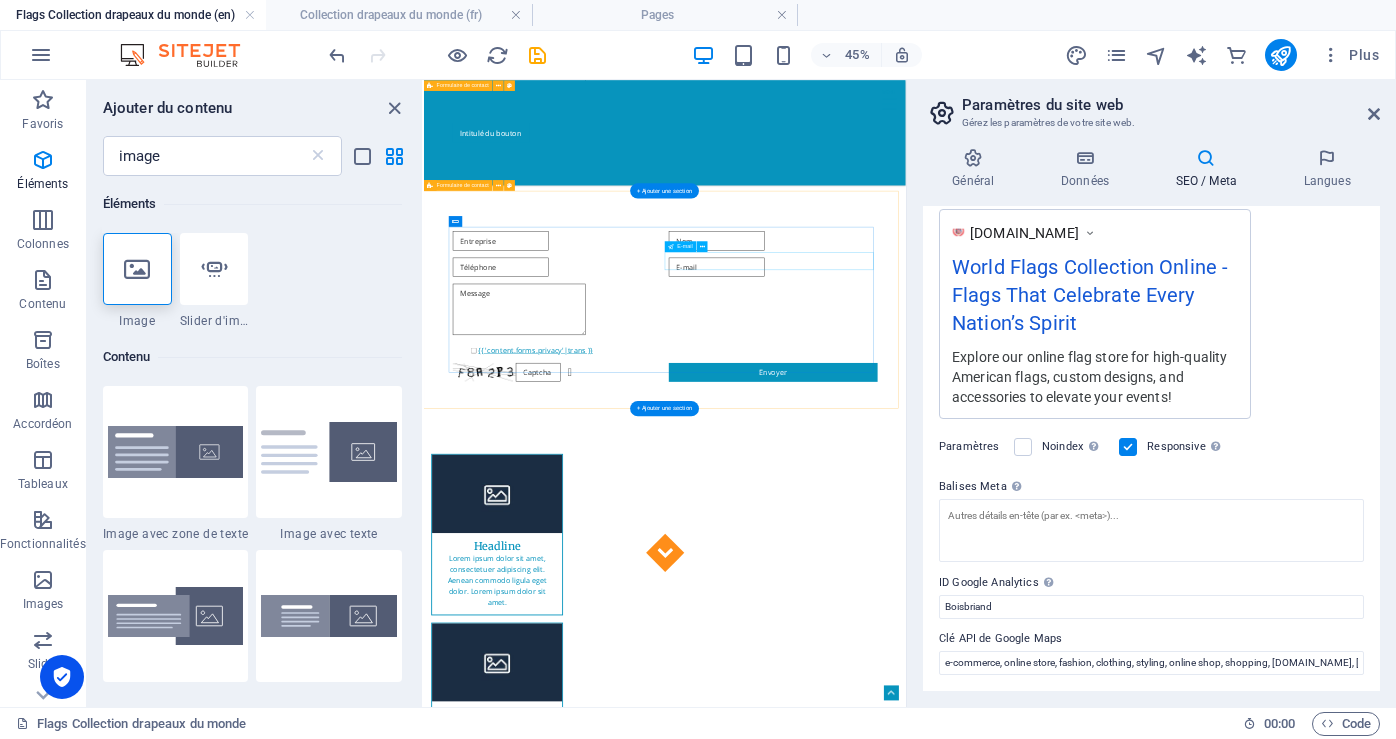 scroll, scrollTop: 0, scrollLeft: 0, axis: both 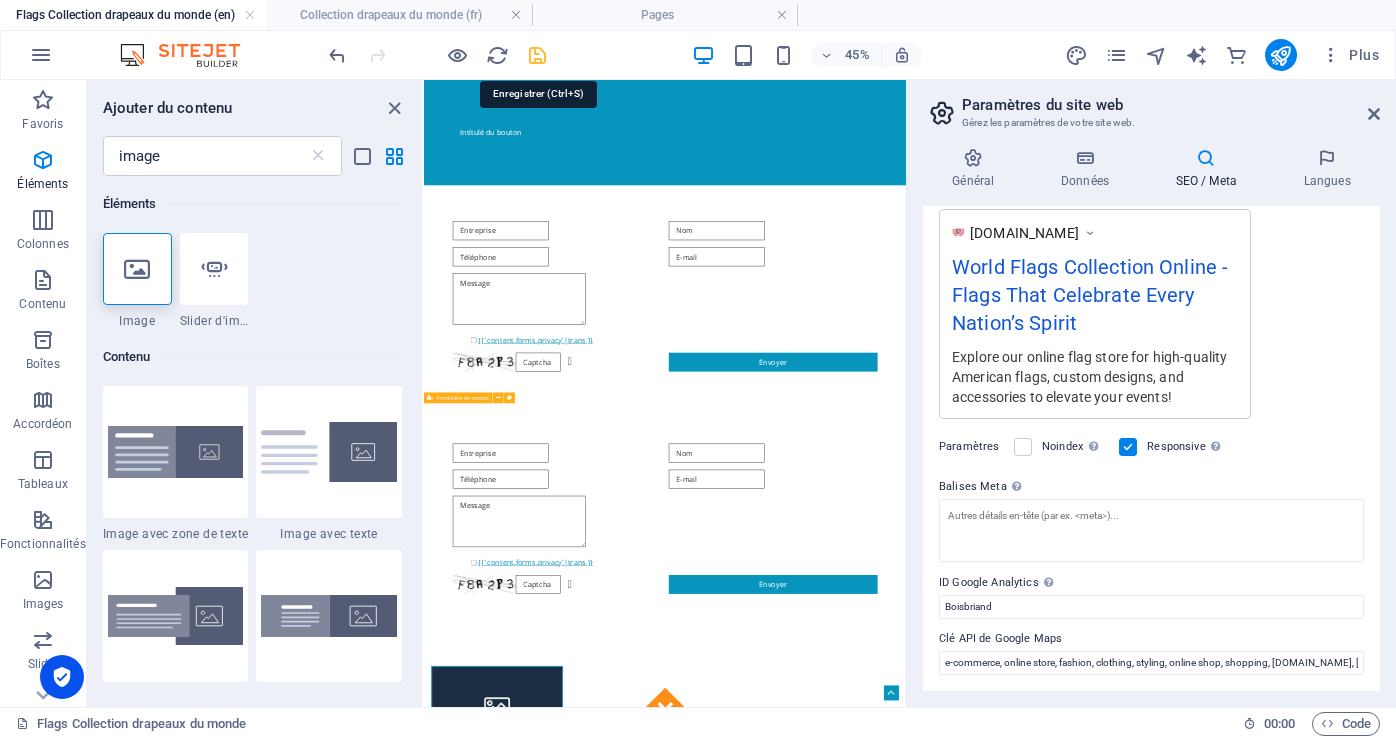 click at bounding box center (537, 55) 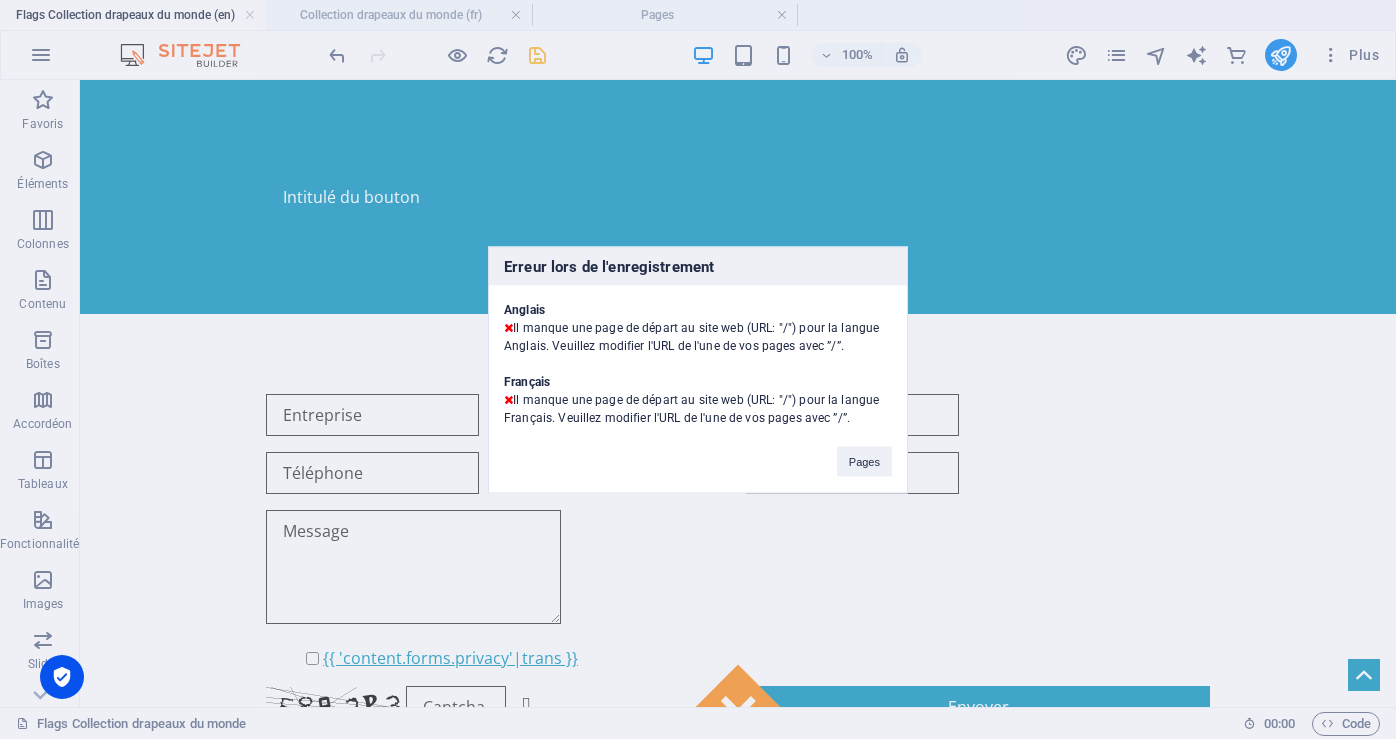 click on "Erreur lors de l'enregistrement Anglais  Il manque une page de départ au site web (URL: "/") pour la langue Anglais. Veuillez modifier l'URL de l'une de vos pages avec ”/”. Français  Il manque une page de départ au site web (URL: "/") pour la langue Français. Veuillez modifier l'URL de l'une de vos pages avec ”/”. Pages" at bounding box center [698, 369] 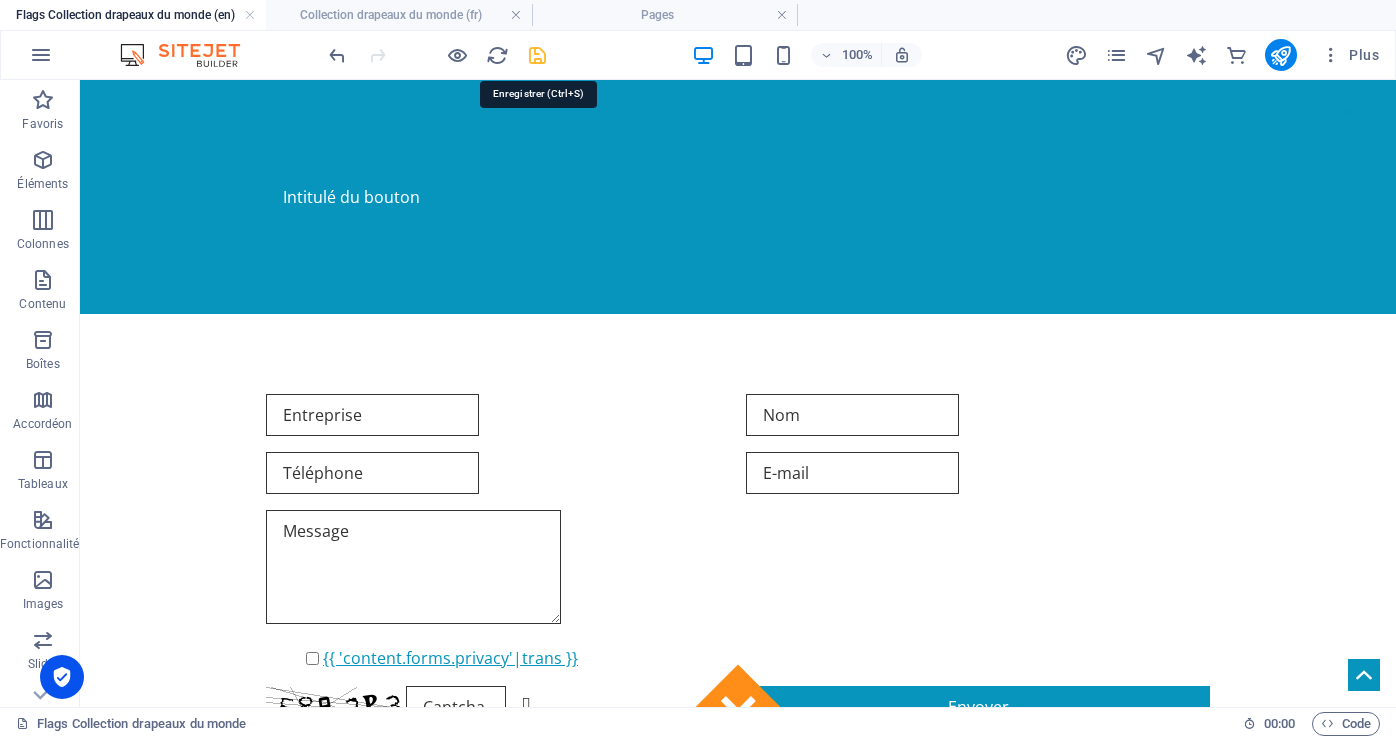click at bounding box center [537, 55] 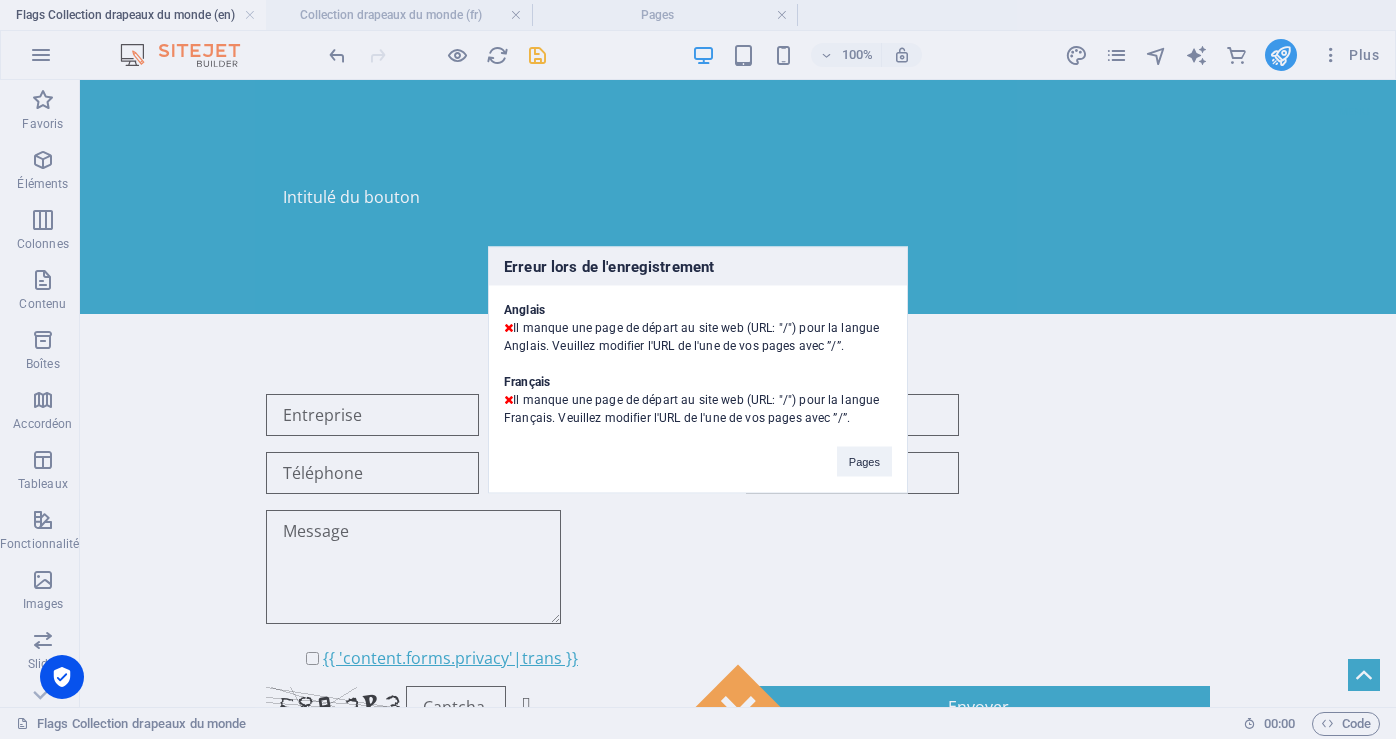 click on "Erreur lors de l'enregistrement Anglais  Il manque une page de départ au site web (URL: "/") pour la langue Anglais. Veuillez modifier l'URL de l'une de vos pages avec ”/”. Français  Il manque une page de départ au site web (URL: "/") pour la langue Français. Veuillez modifier l'URL de l'une de vos pages avec ”/”. Pages" at bounding box center [698, 369] 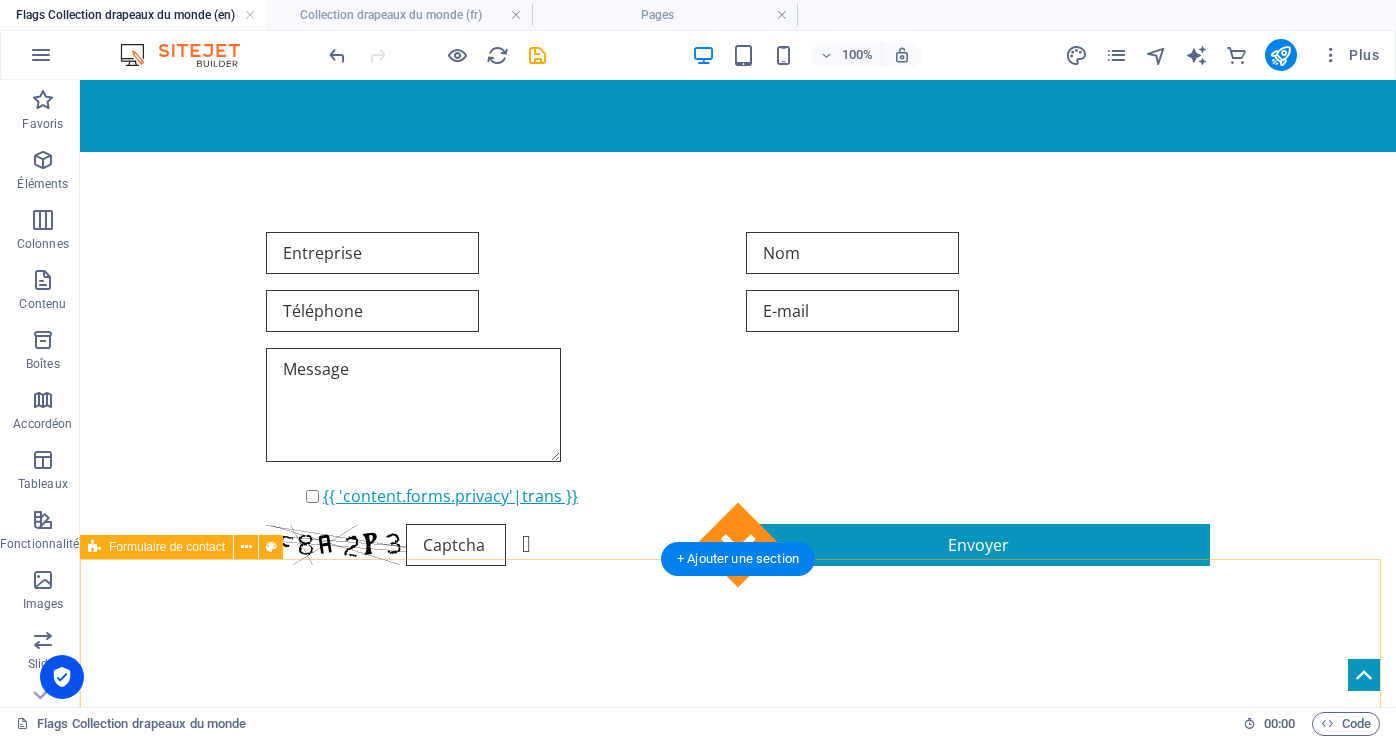 scroll, scrollTop: 575, scrollLeft: 0, axis: vertical 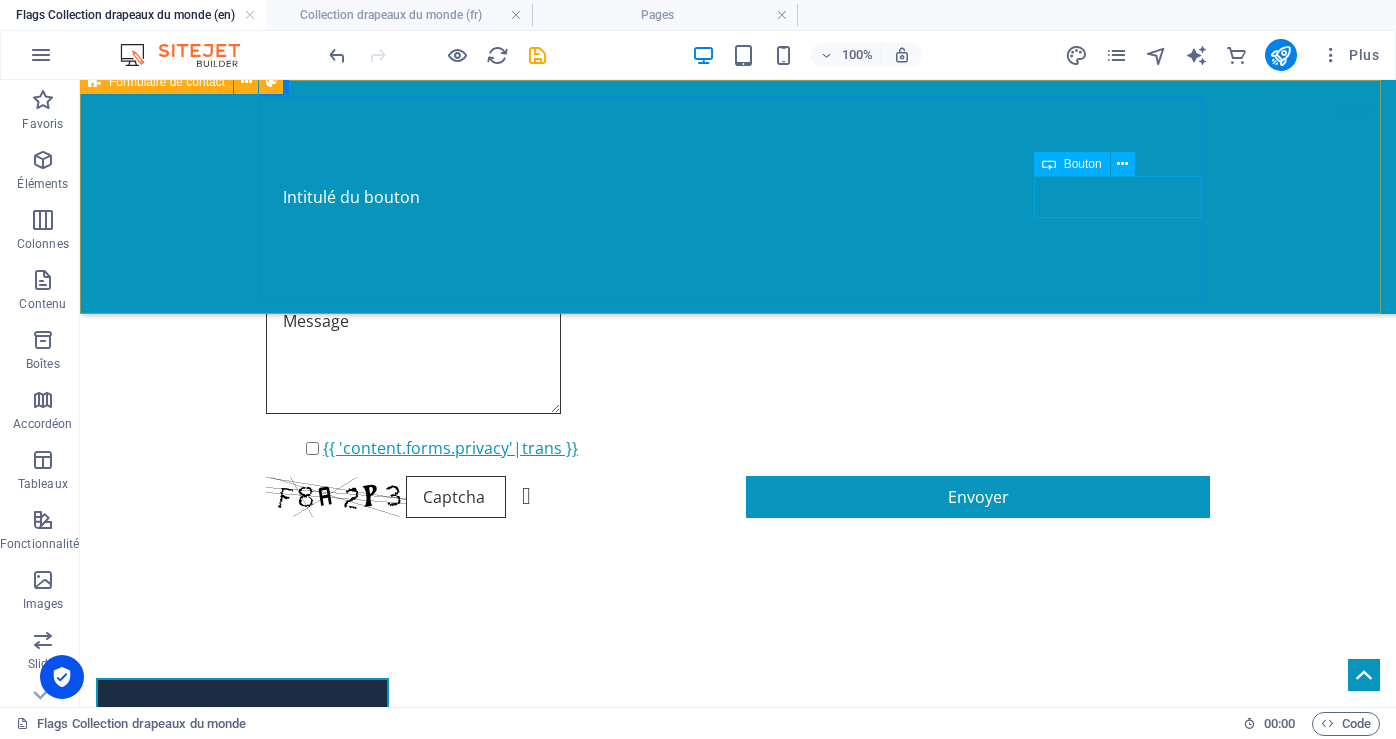 click on "Intitulé du bouton" at bounding box center [738, 197] 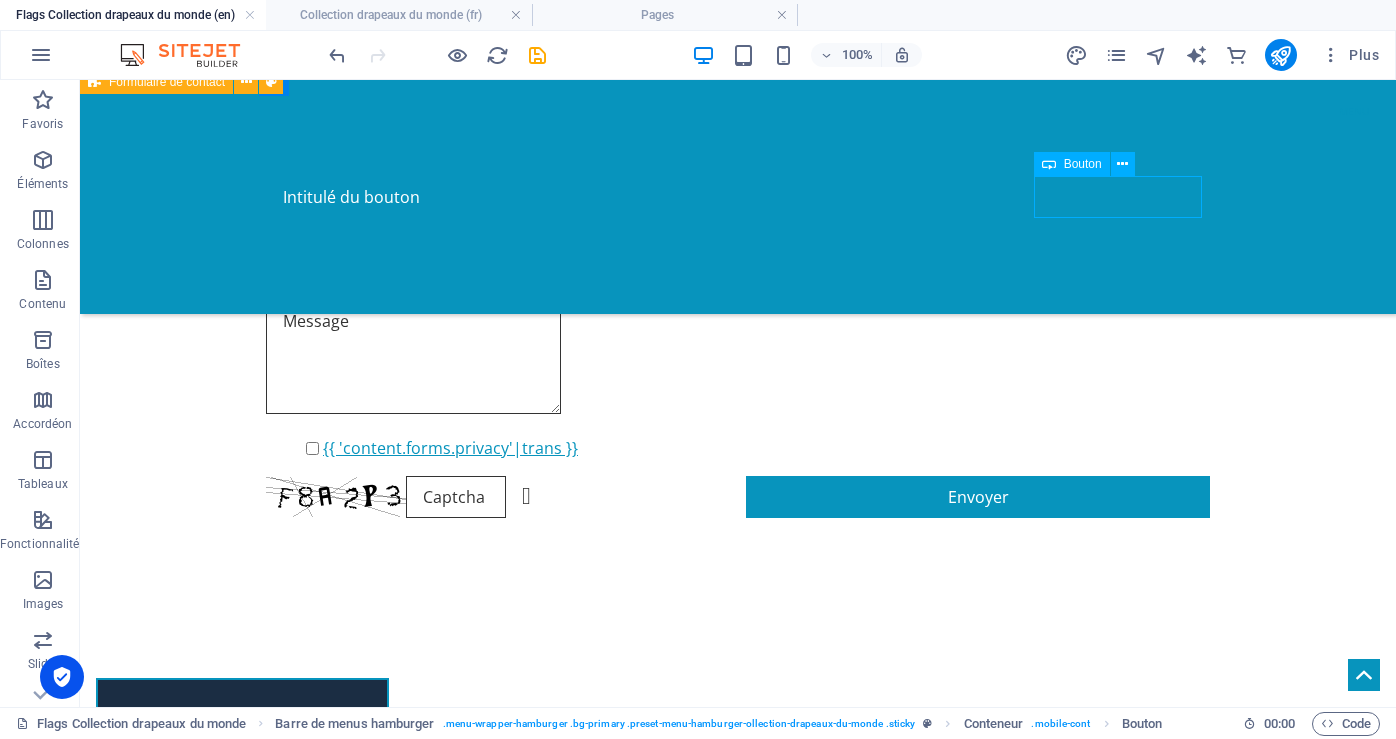 click on "Intitulé du bouton" at bounding box center [738, 197] 